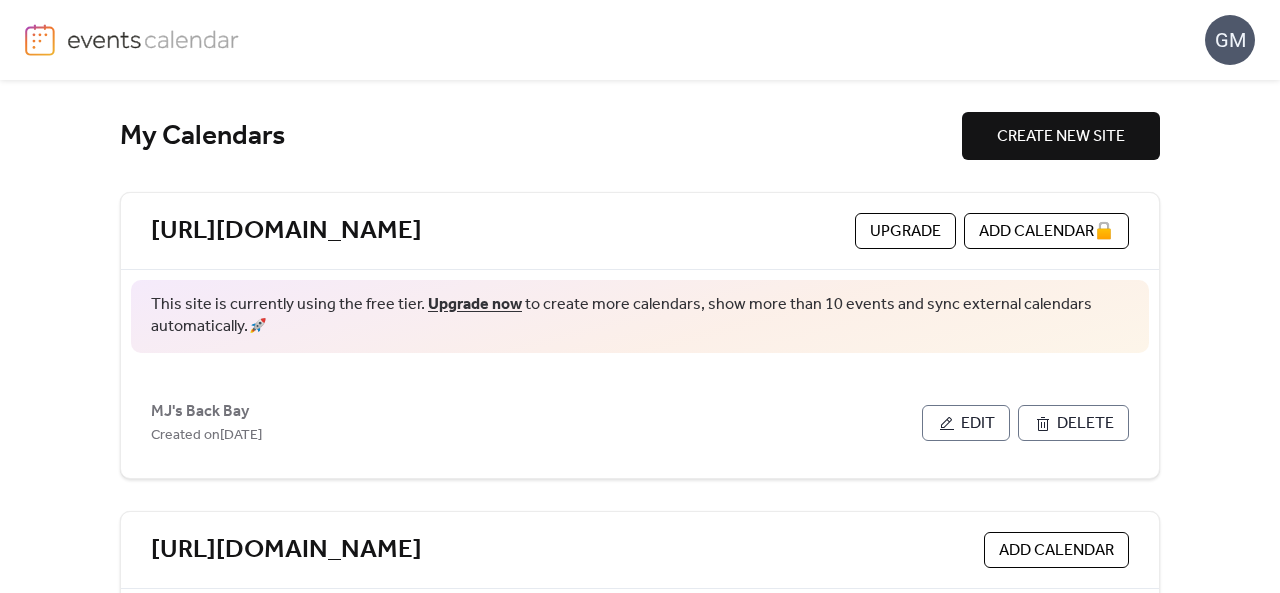 scroll, scrollTop: 0, scrollLeft: 0, axis: both 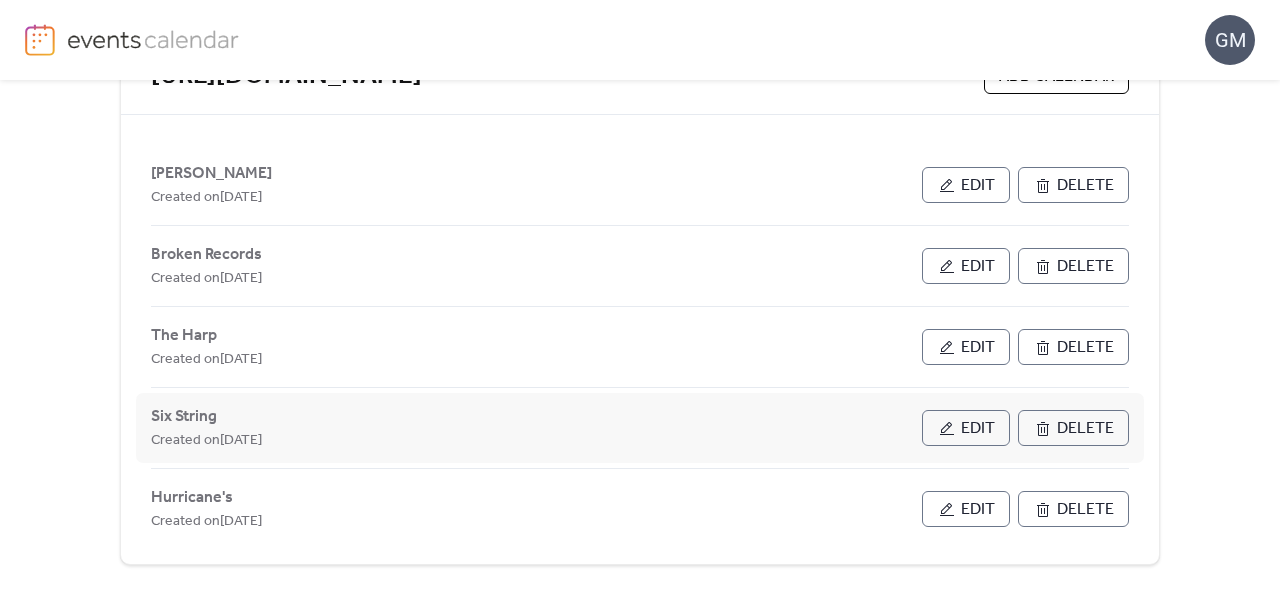 click on "Edit" at bounding box center [966, 428] 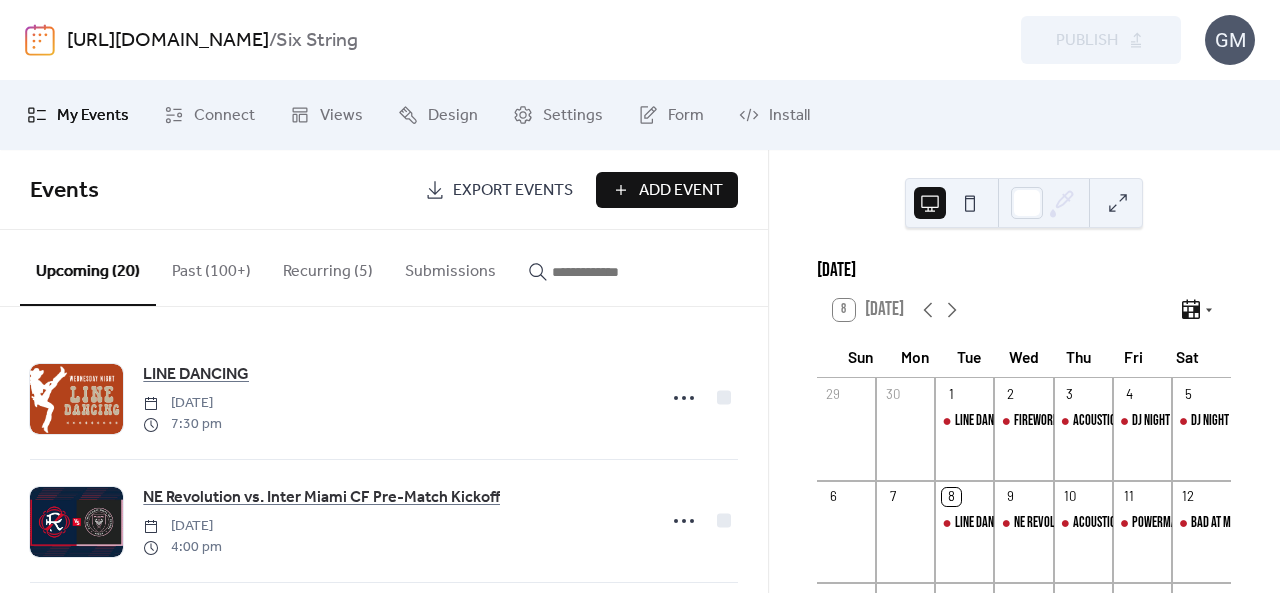 click on "Add Event" at bounding box center [667, 190] 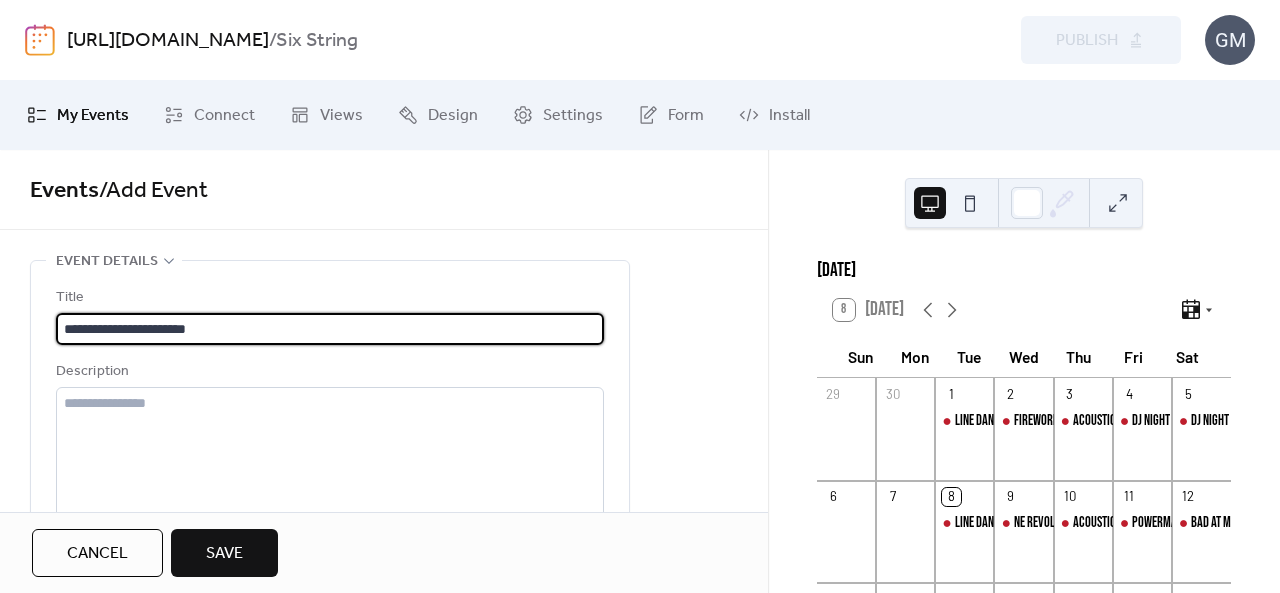 scroll, scrollTop: 1, scrollLeft: 0, axis: vertical 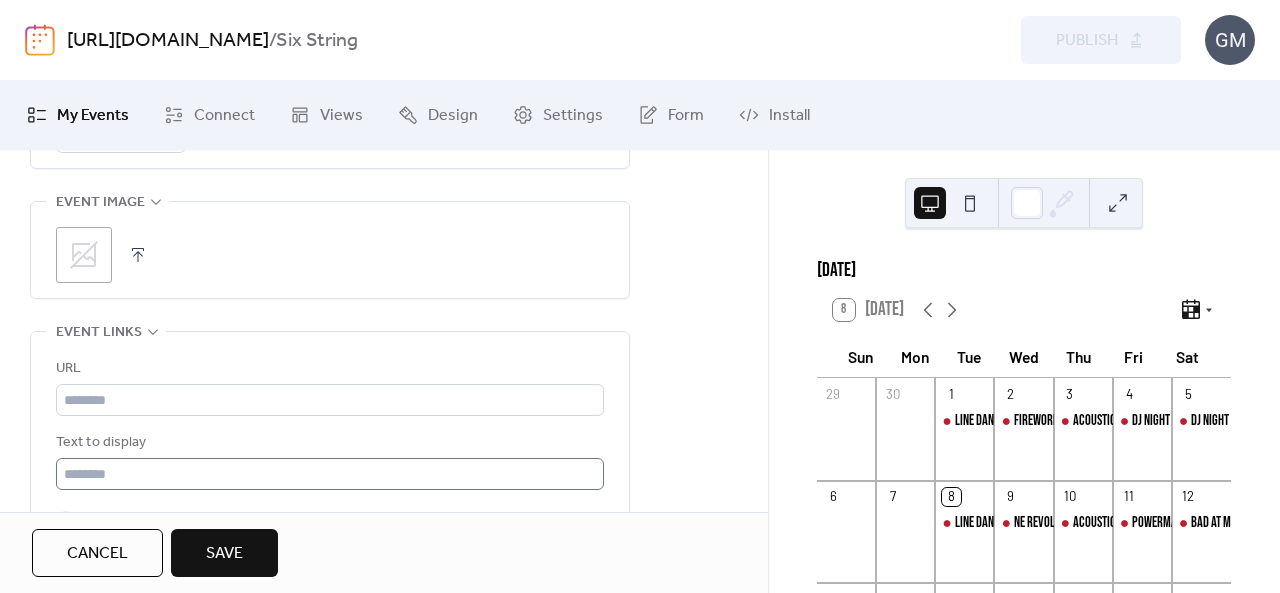 type on "**********" 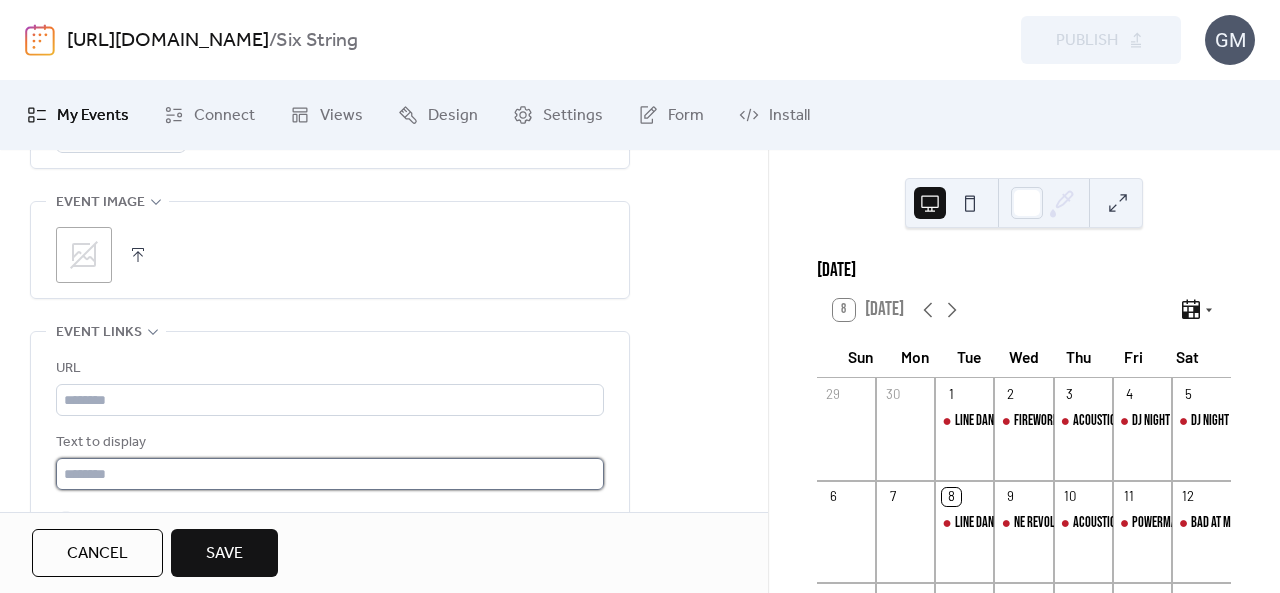click at bounding box center (330, 474) 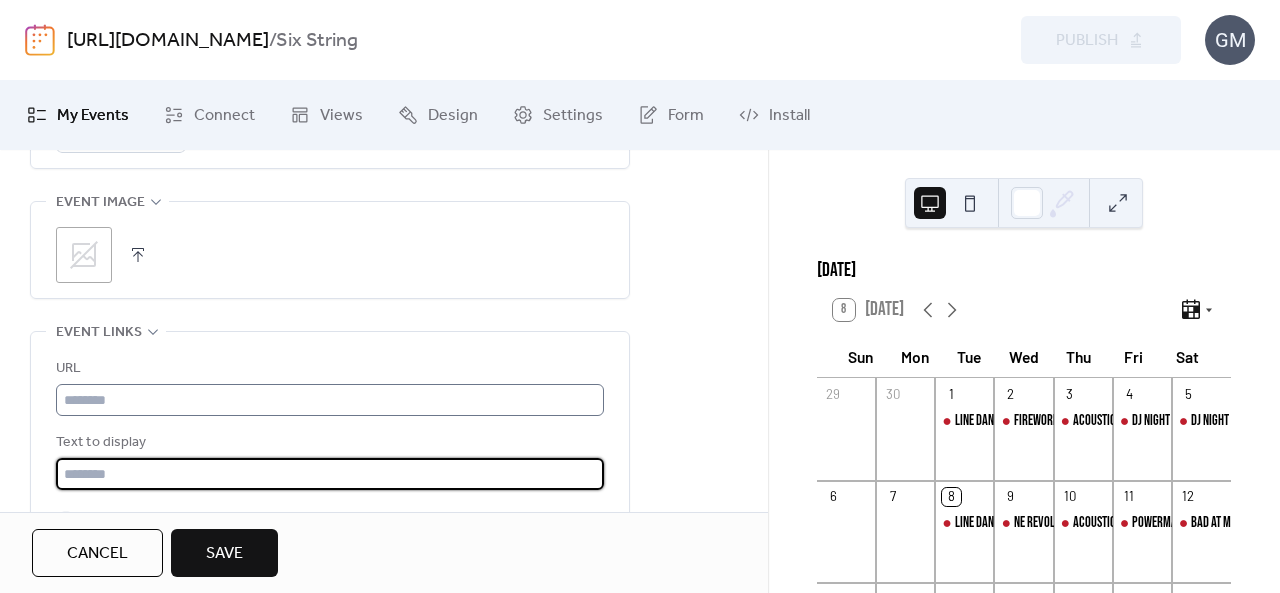 type on "*******" 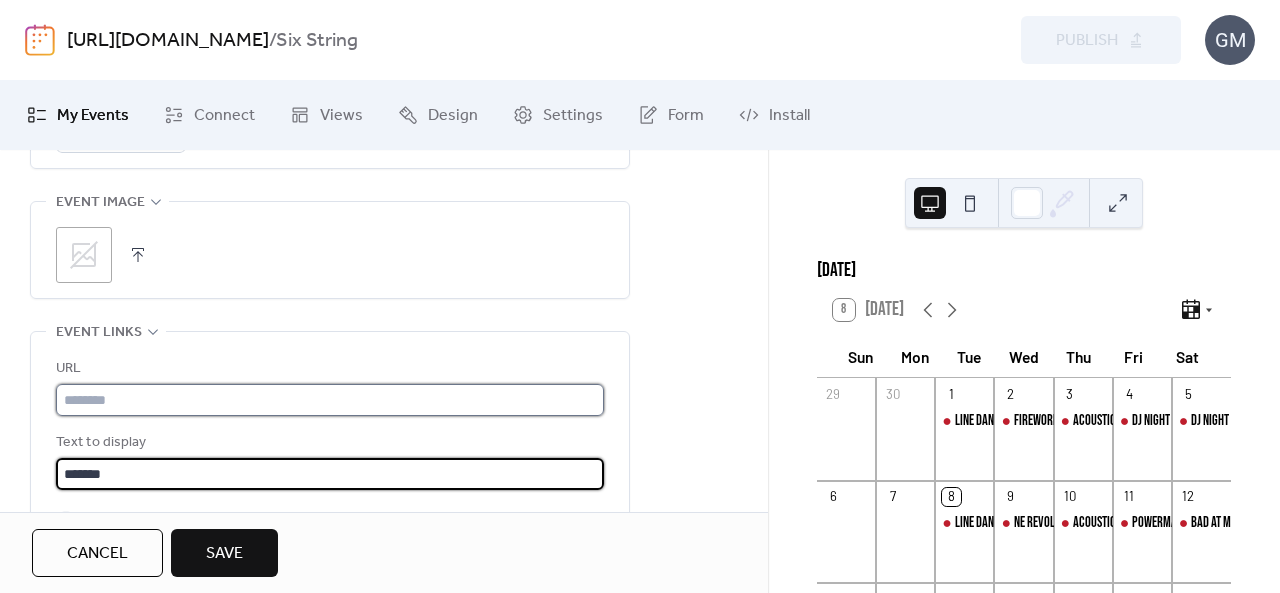 click at bounding box center (330, 400) 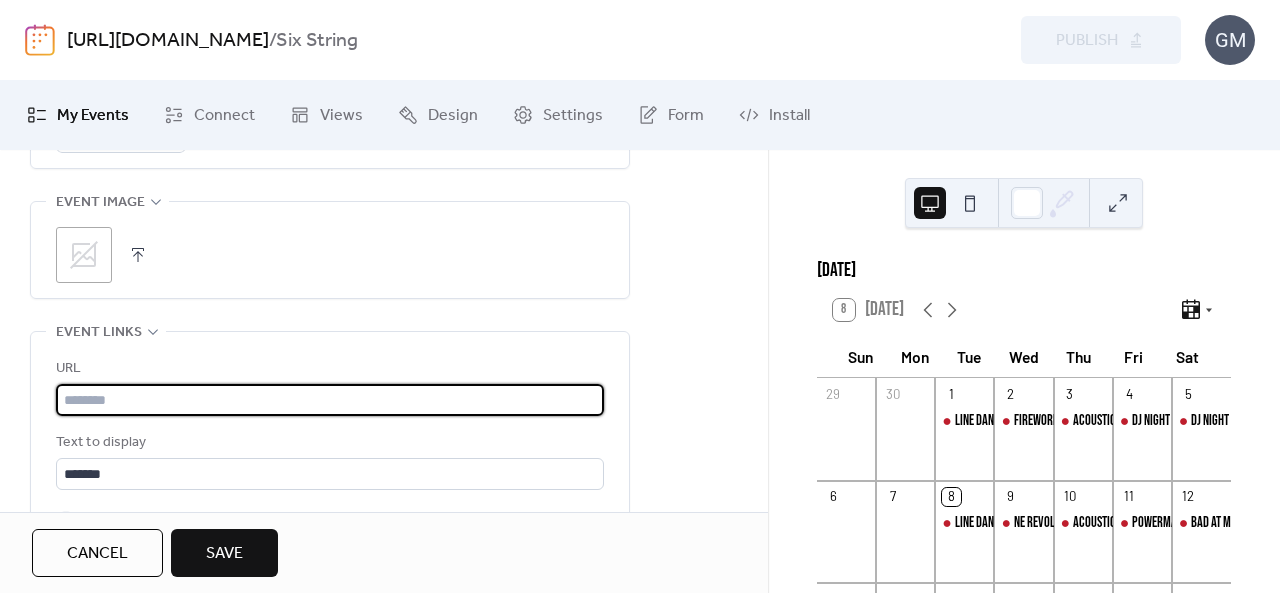 paste on "**********" 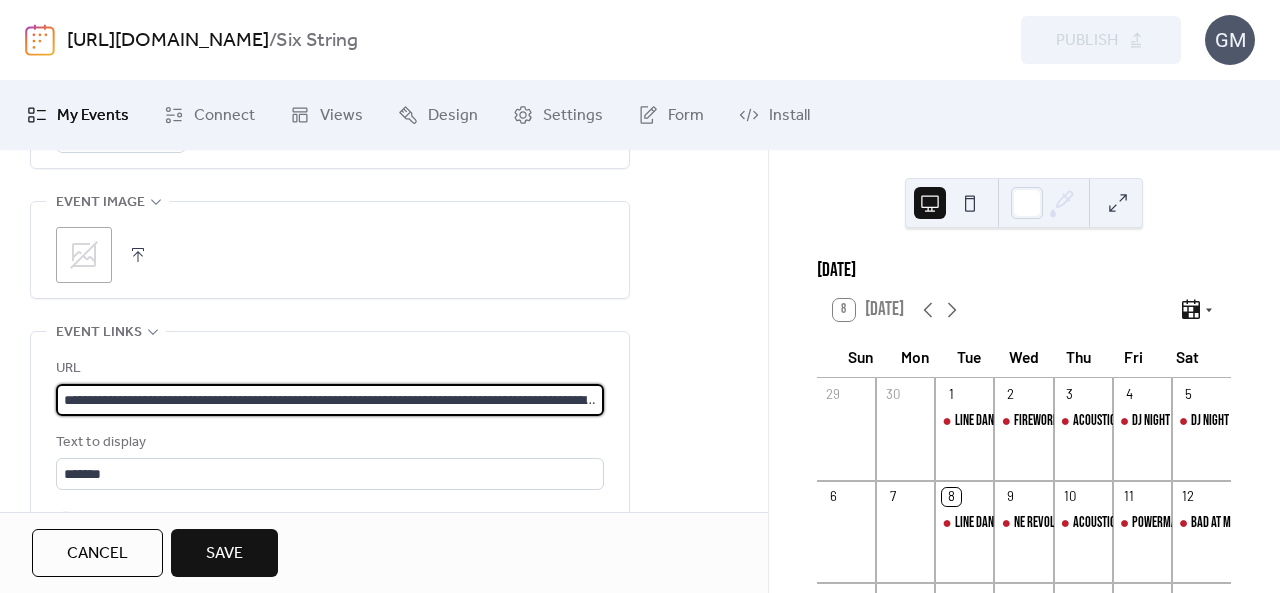 scroll, scrollTop: 0, scrollLeft: 252, axis: horizontal 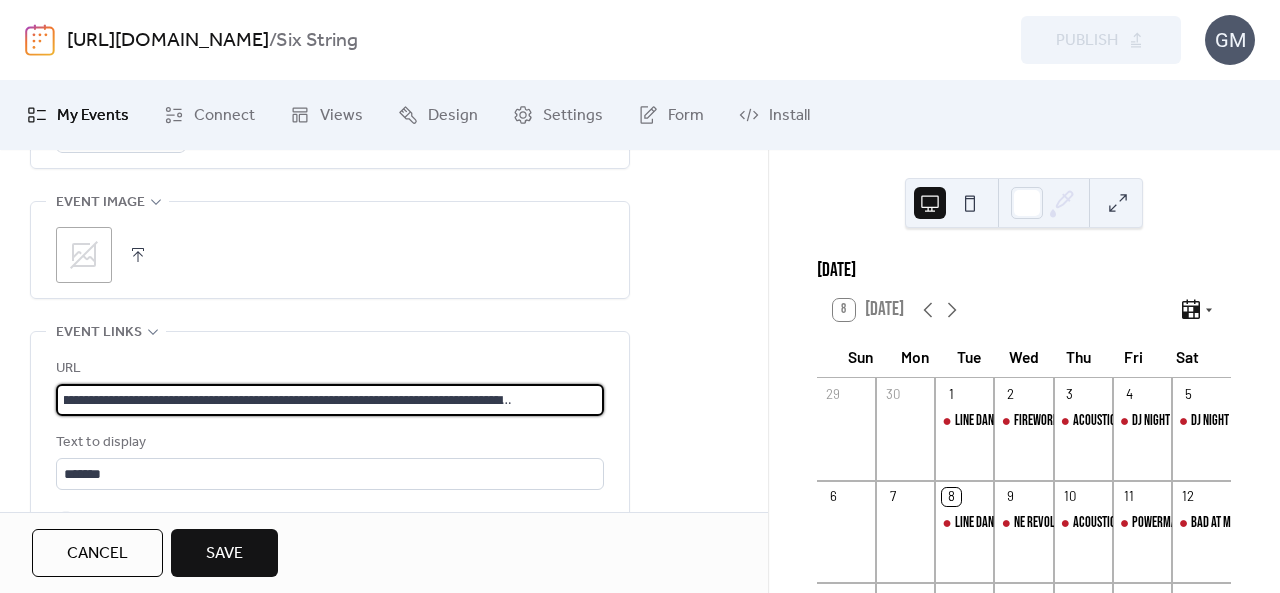 type on "**********" 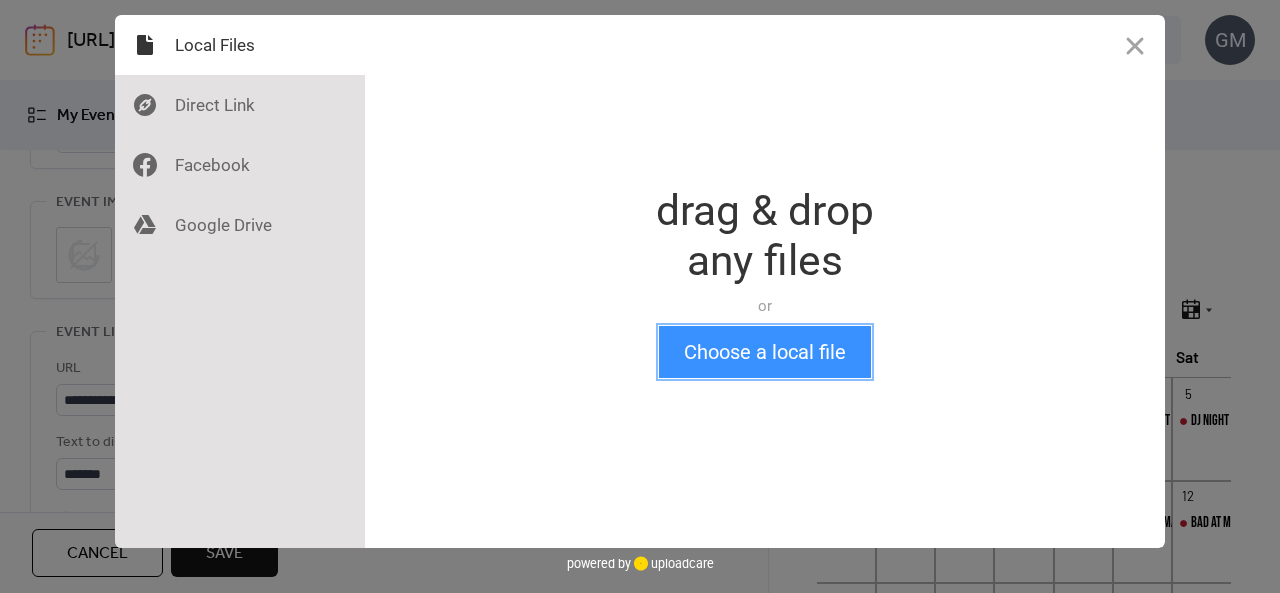 click on "Choose a local file" at bounding box center (765, 352) 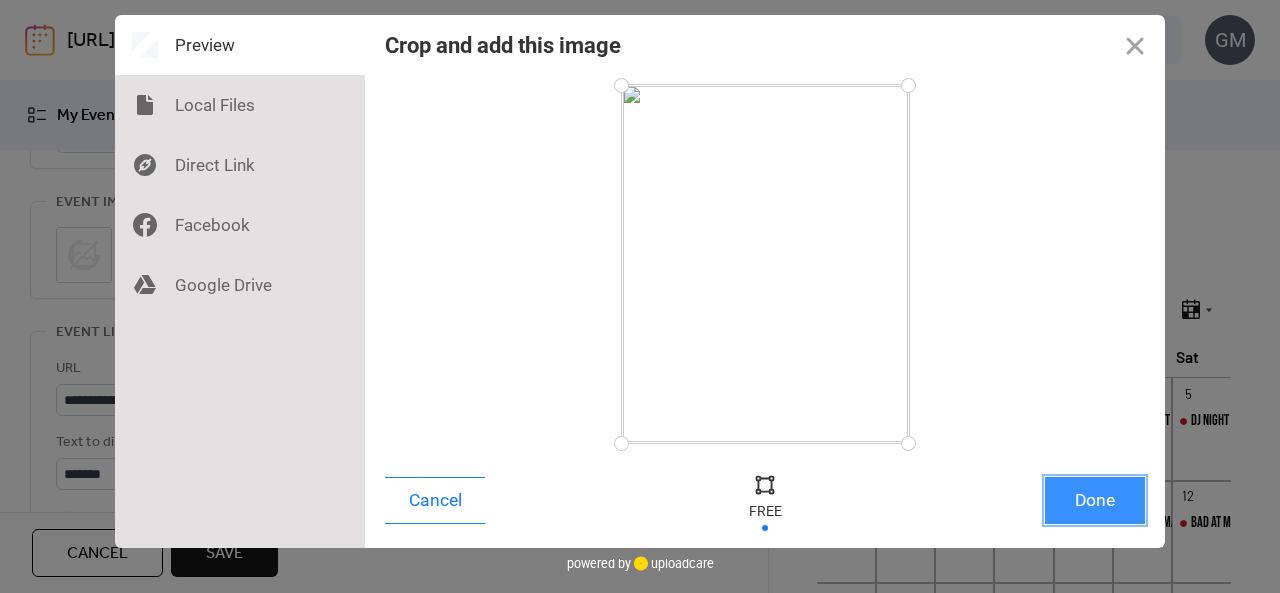click on "Done" at bounding box center (1095, 500) 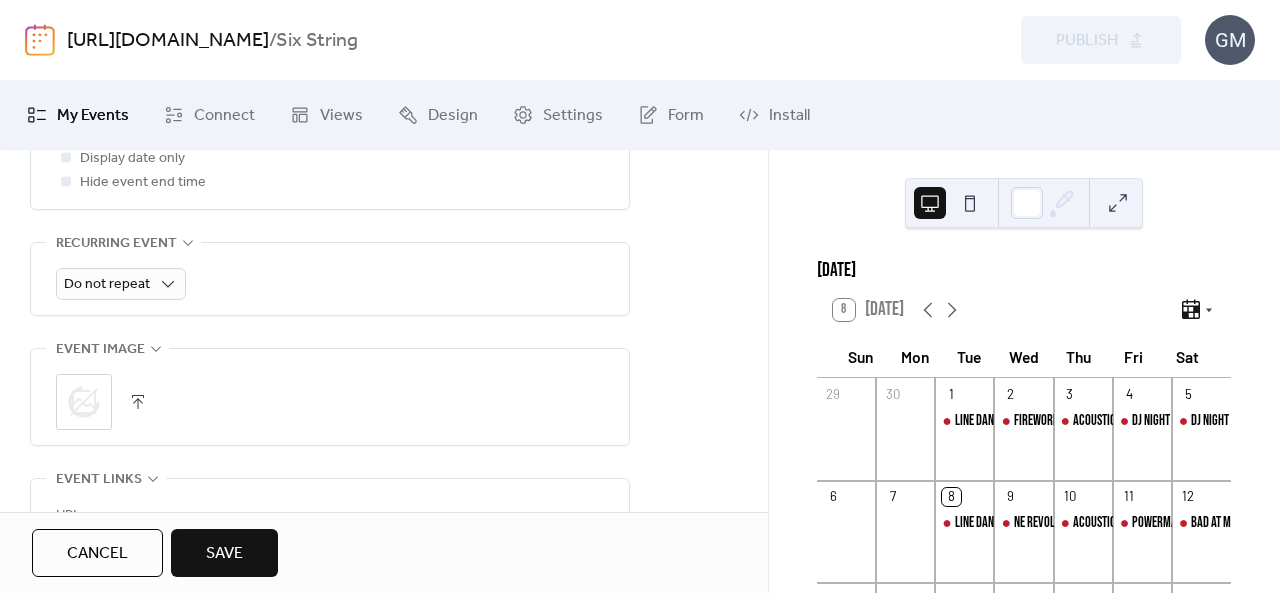scroll, scrollTop: 700, scrollLeft: 0, axis: vertical 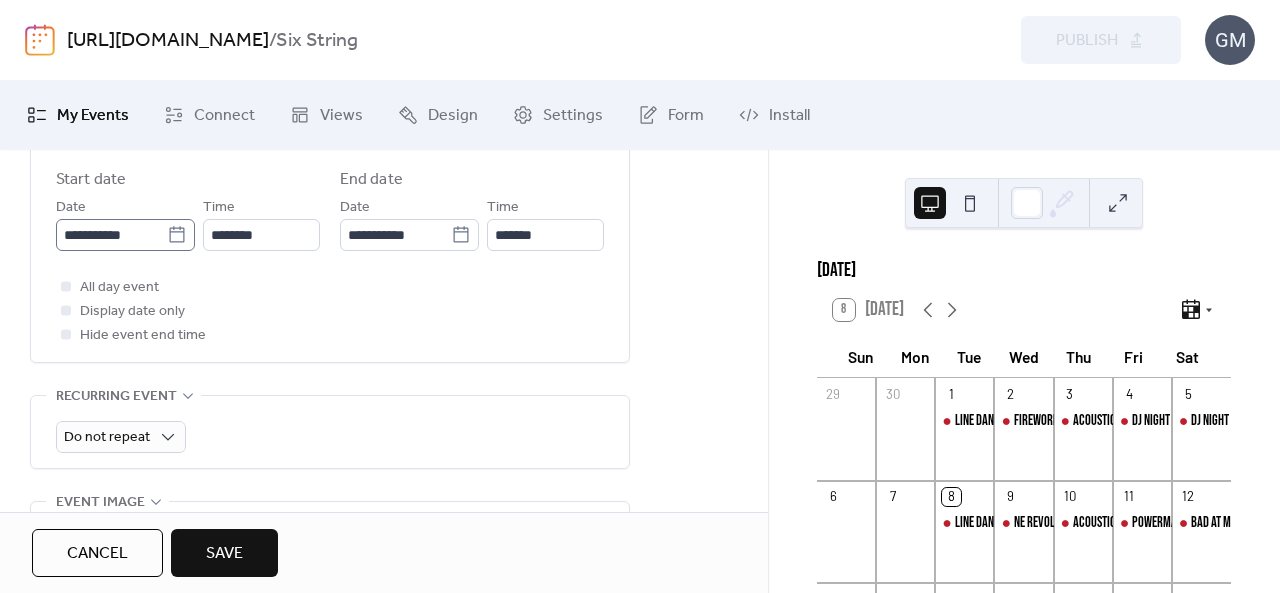 click 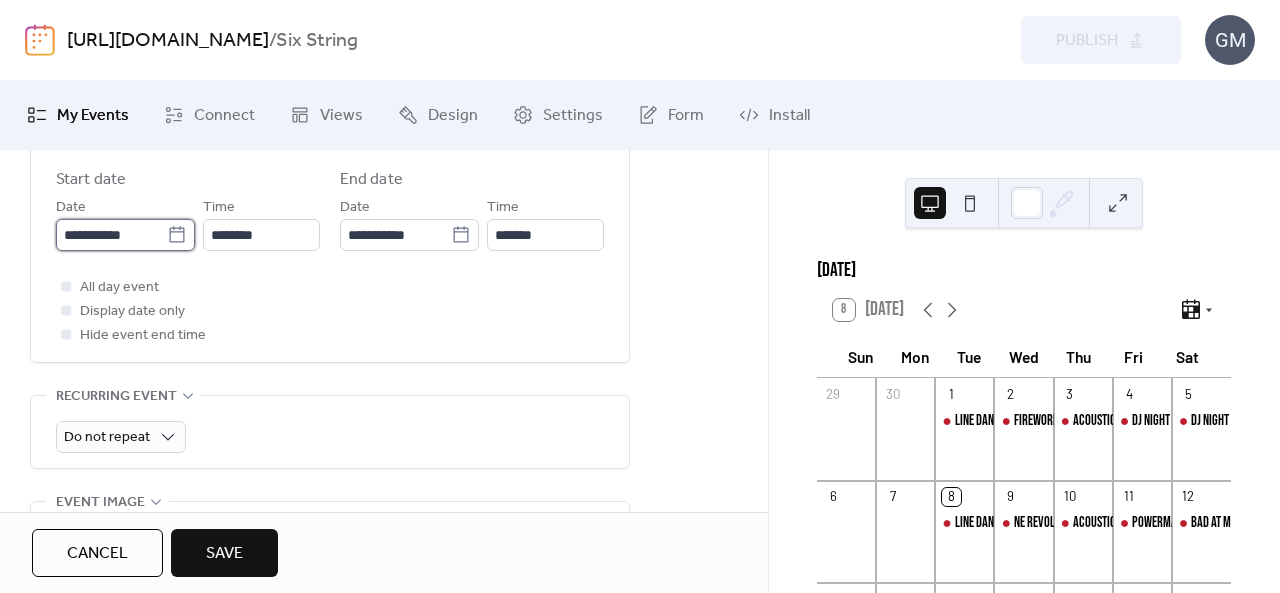 click on "**********" at bounding box center [111, 235] 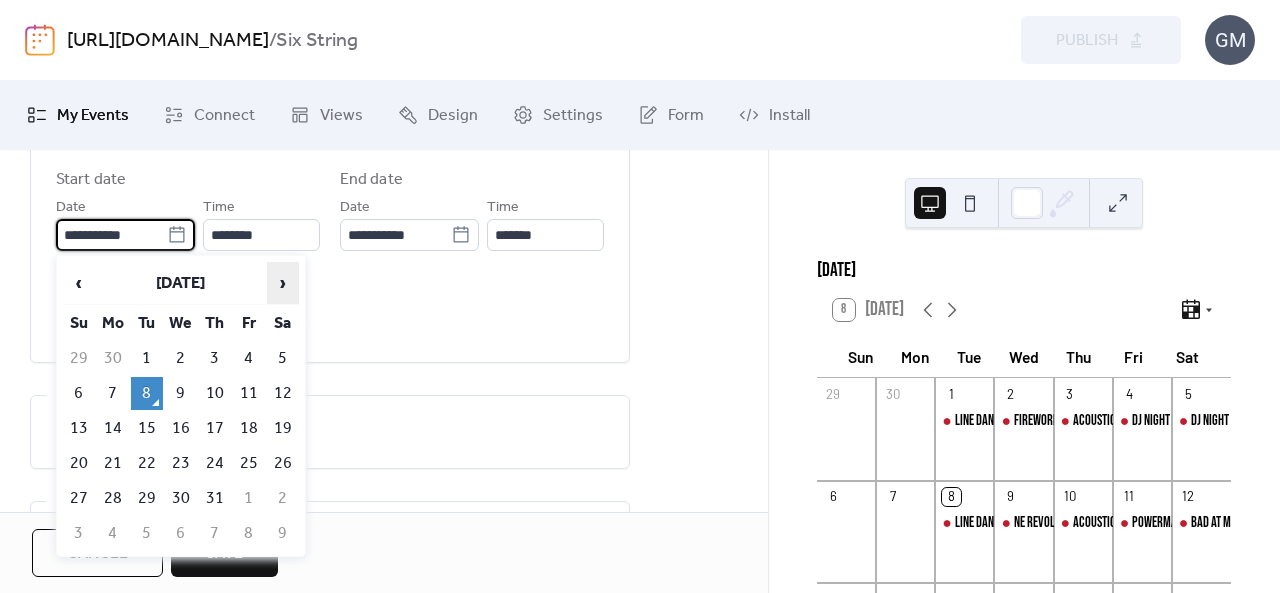 click on "›" at bounding box center (283, 283) 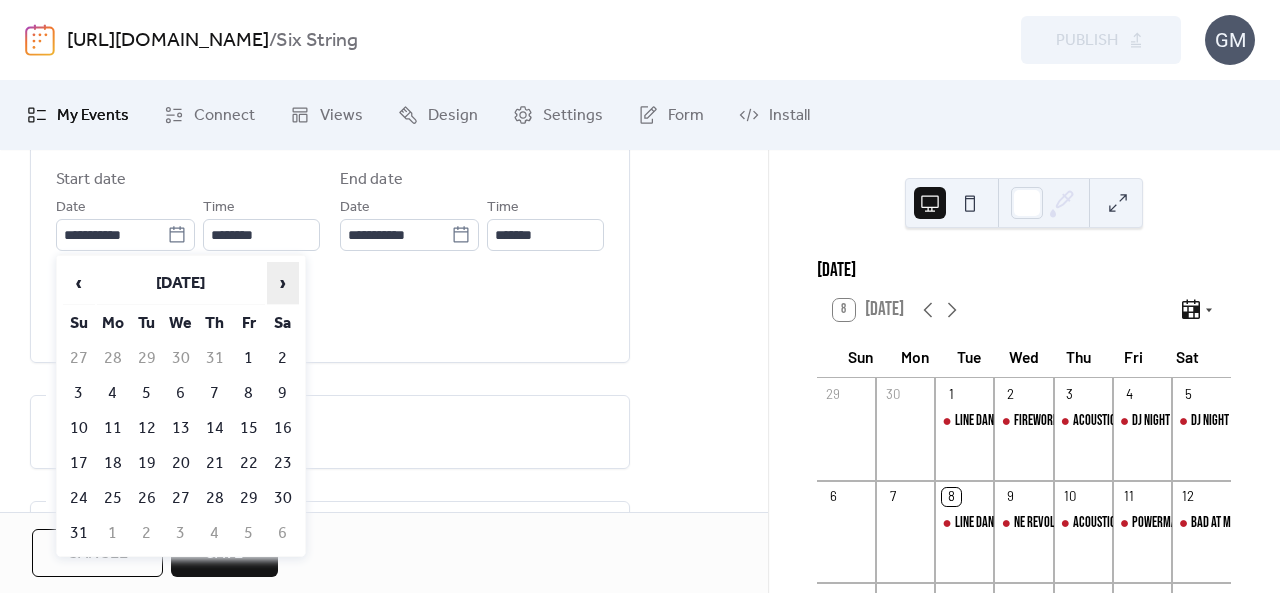 click on "›" at bounding box center (283, 283) 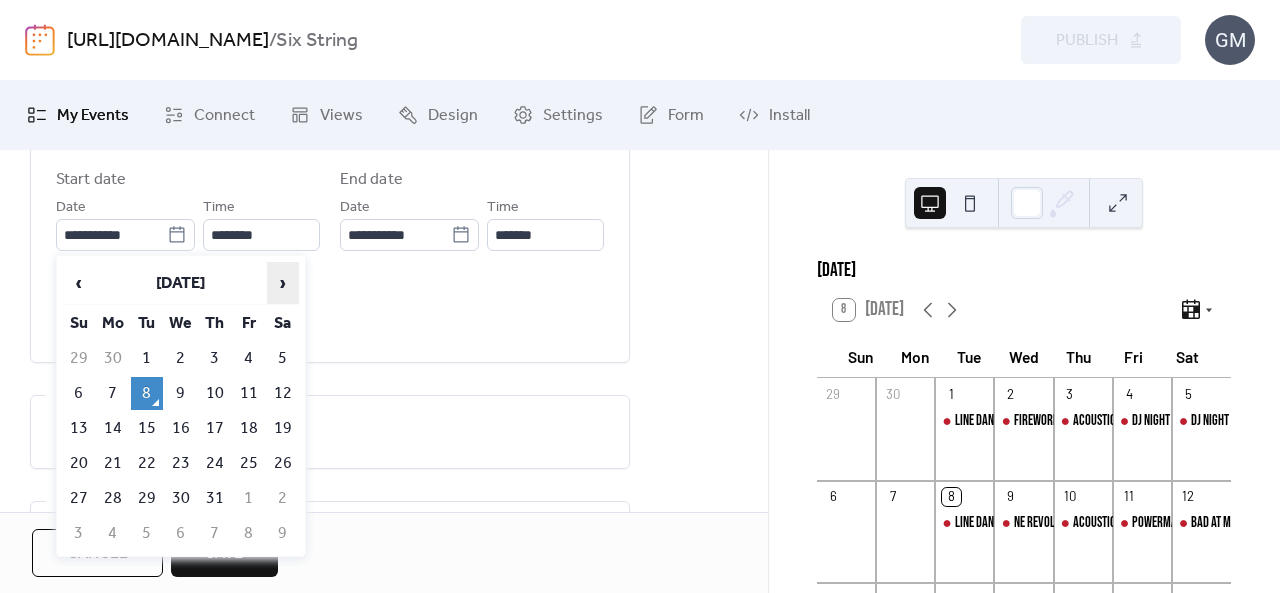 click on "›" at bounding box center (283, 283) 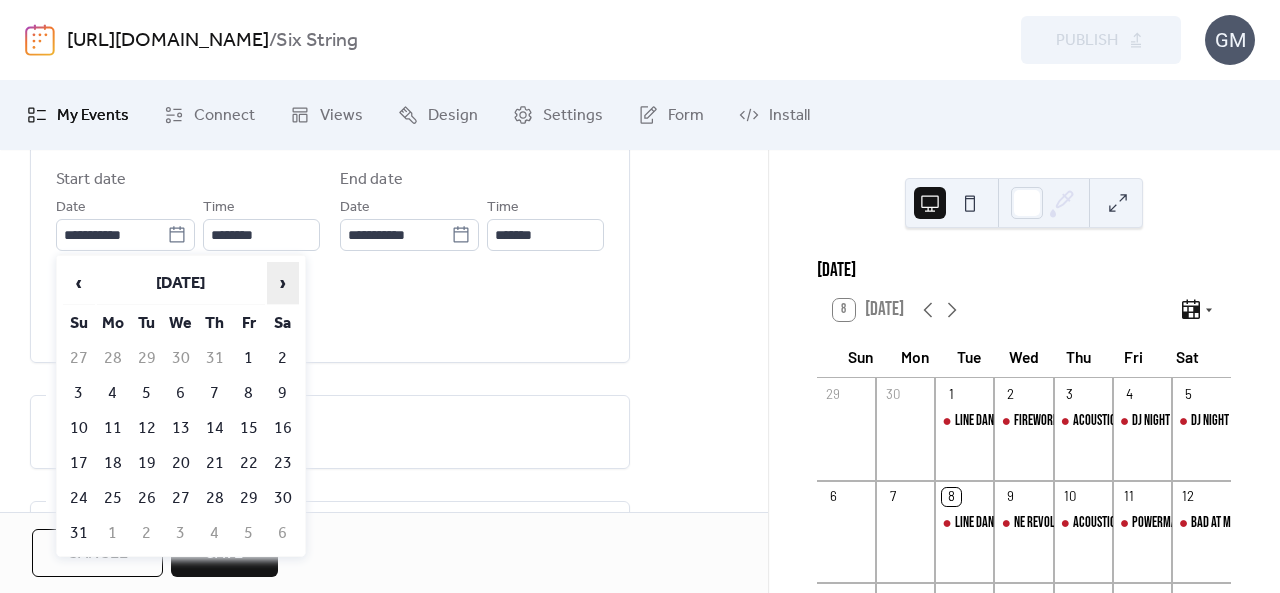 click on "›" at bounding box center [283, 283] 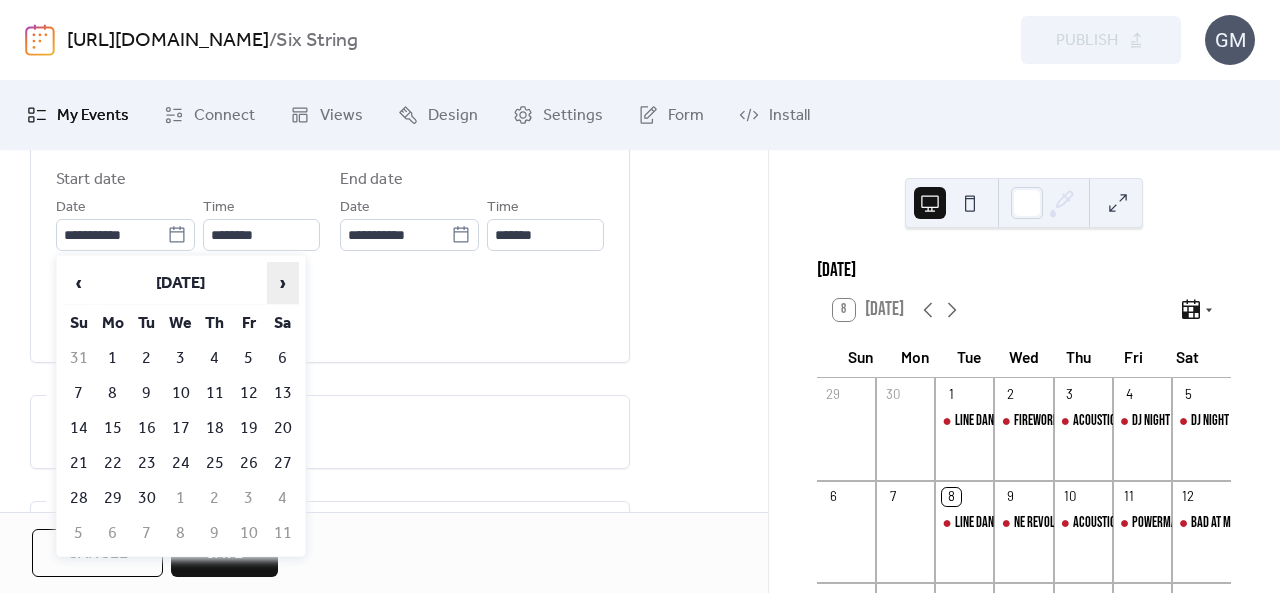 click on "›" at bounding box center (283, 283) 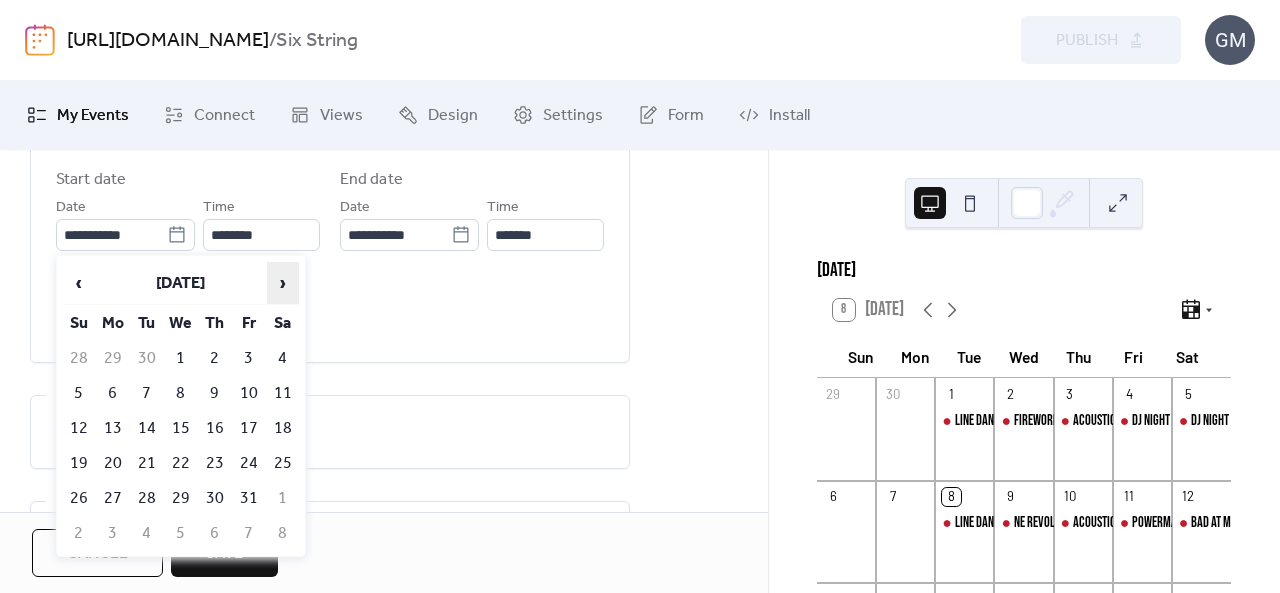 click on "›" at bounding box center (283, 283) 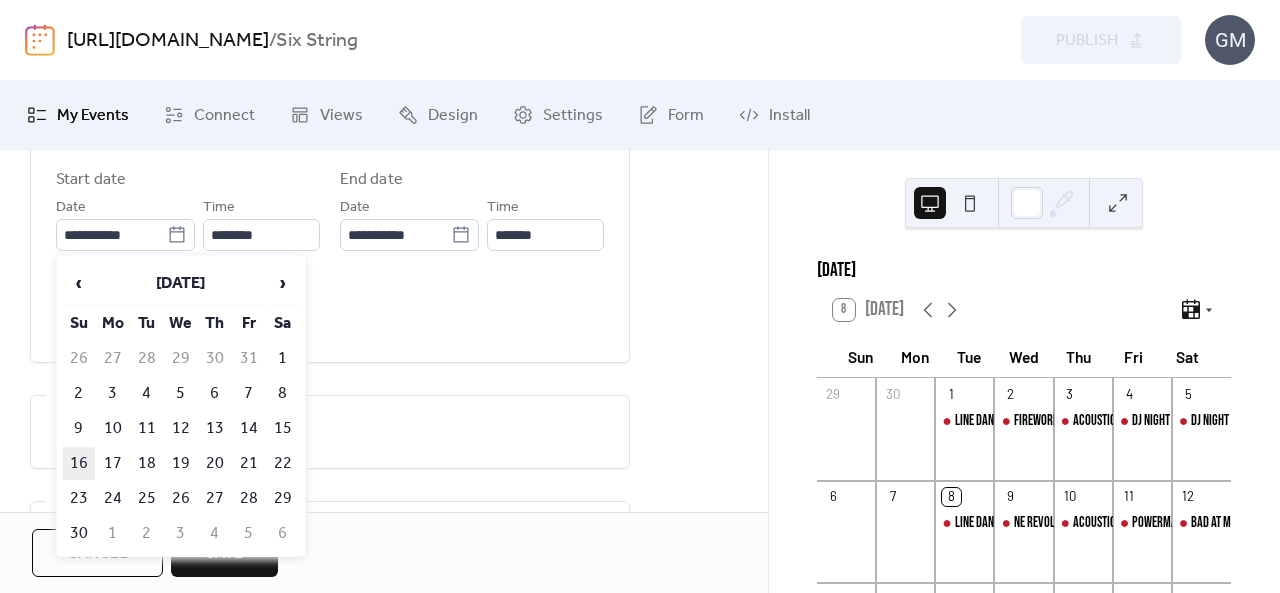 click on "16" at bounding box center (79, 463) 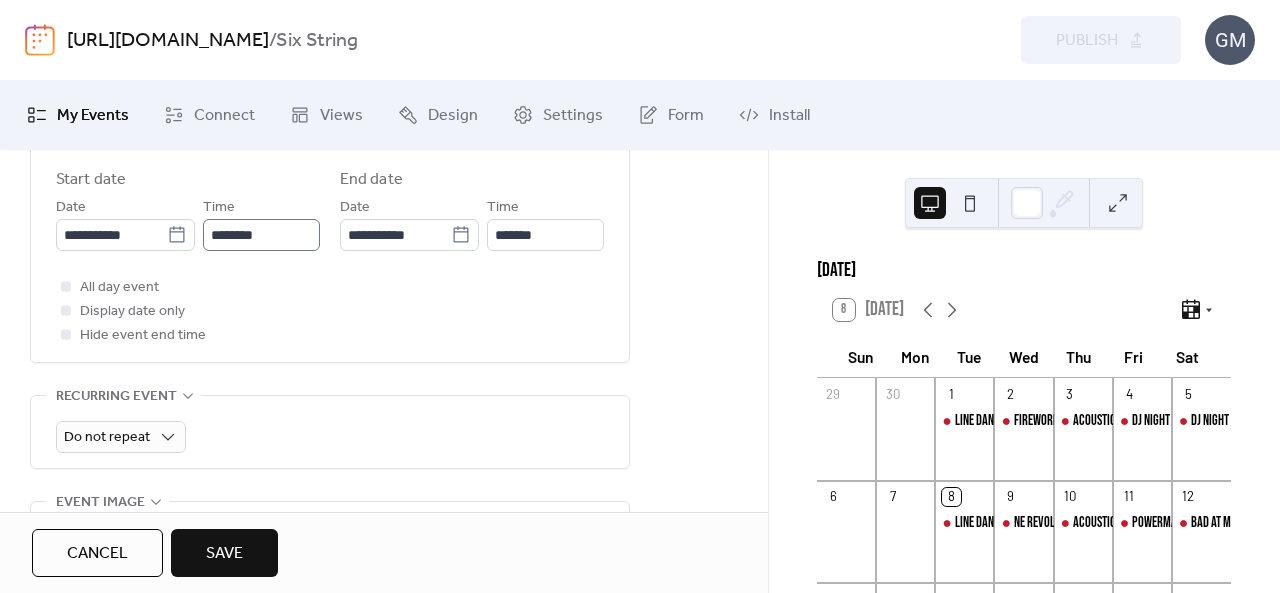 drag, startPoint x: 254, startPoint y: 207, endPoint x: 253, endPoint y: 220, distance: 13.038404 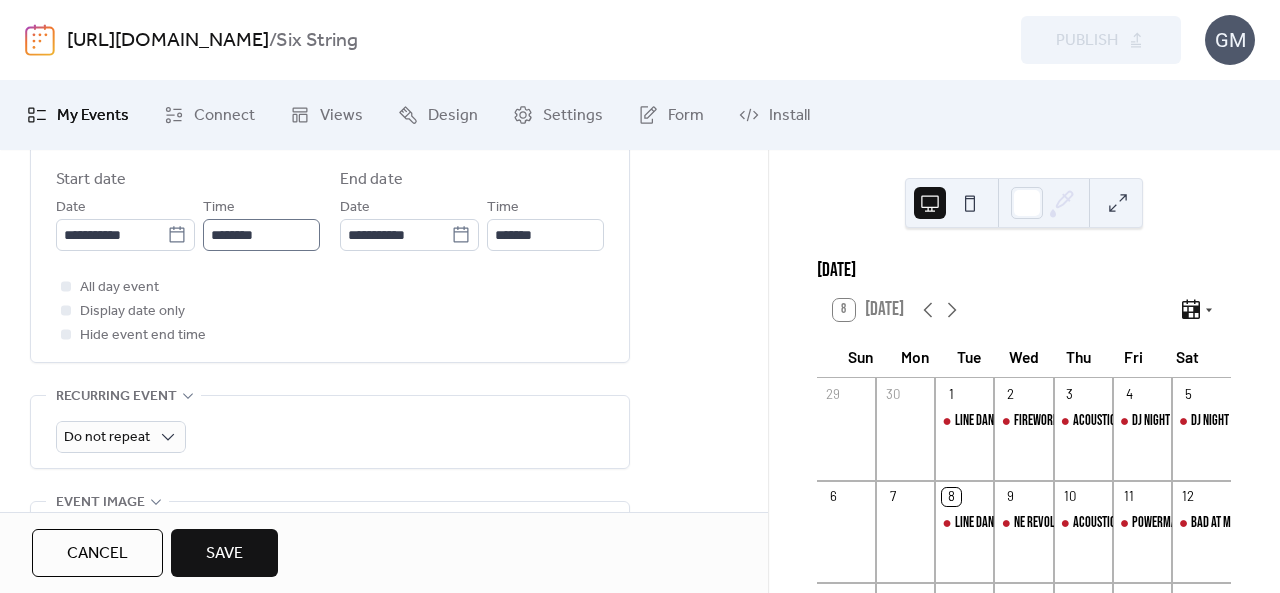 click on "Time ********" at bounding box center [261, 223] 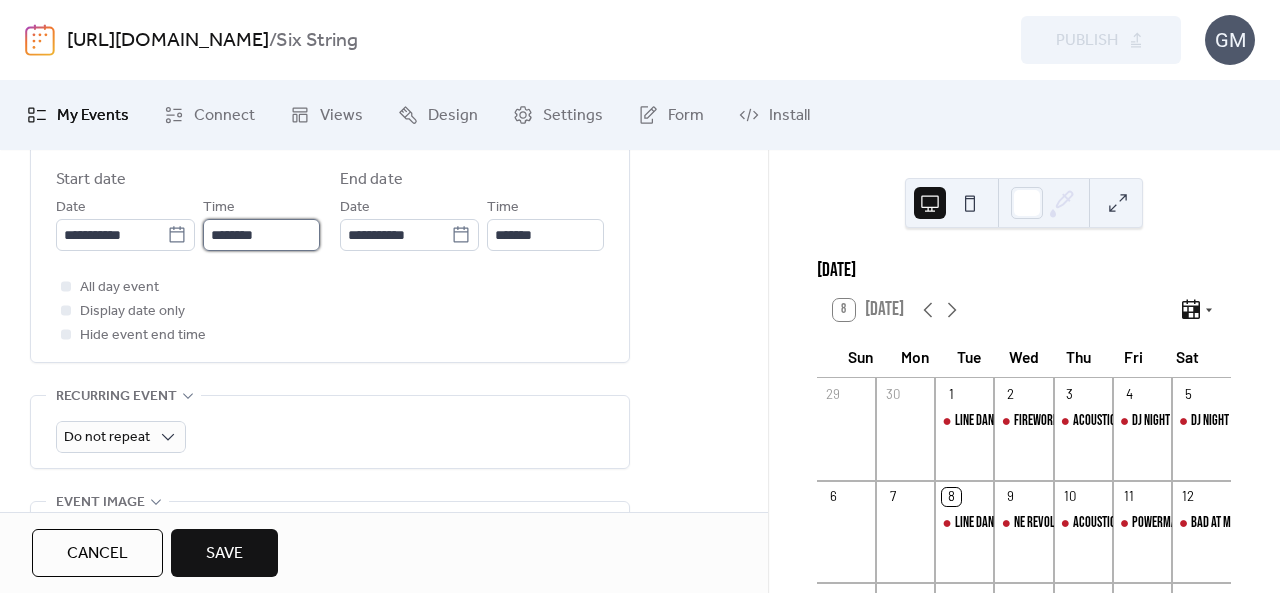 click on "********" at bounding box center (261, 235) 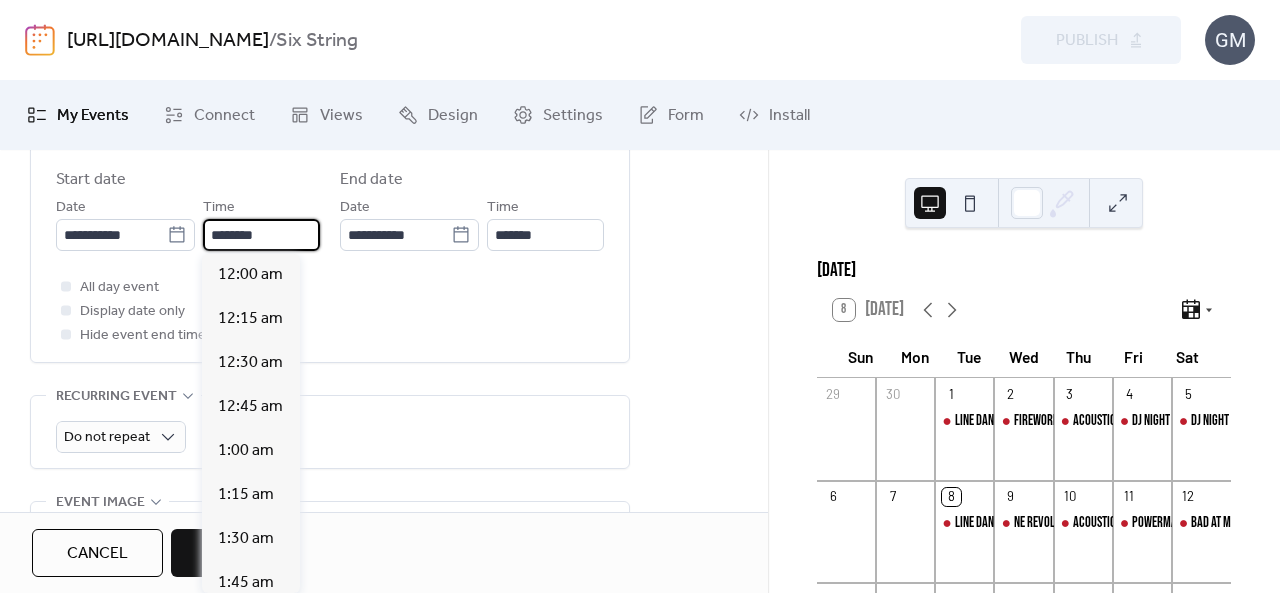 scroll, scrollTop: 2112, scrollLeft: 0, axis: vertical 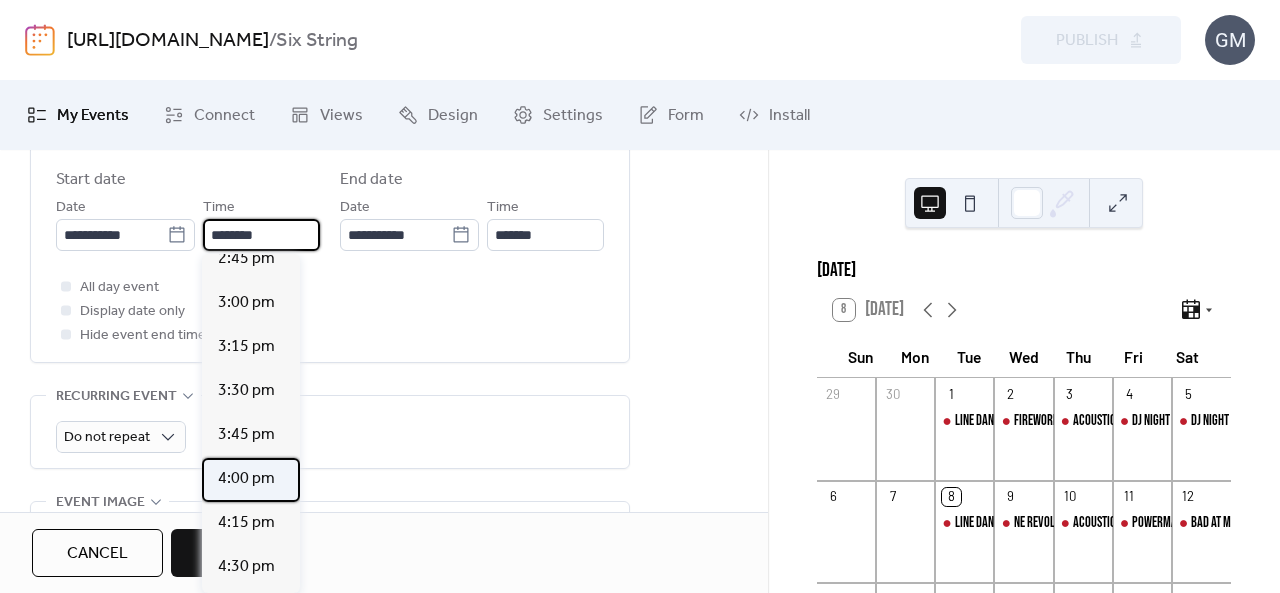 click on "4:00 pm" at bounding box center [246, 479] 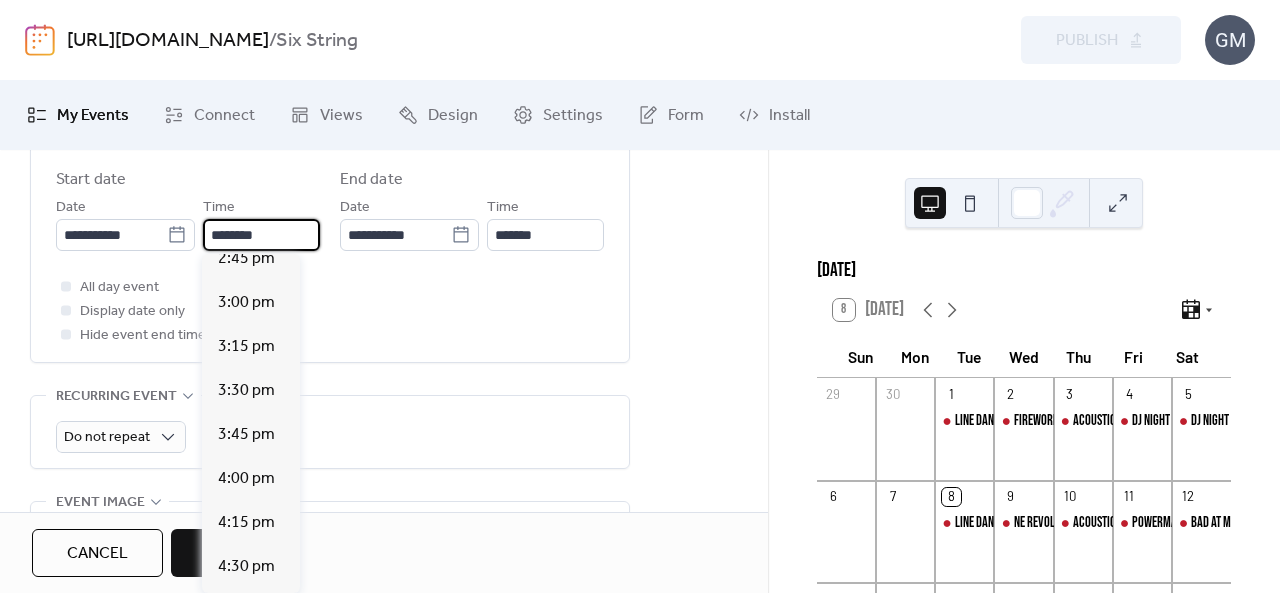 type on "*******" 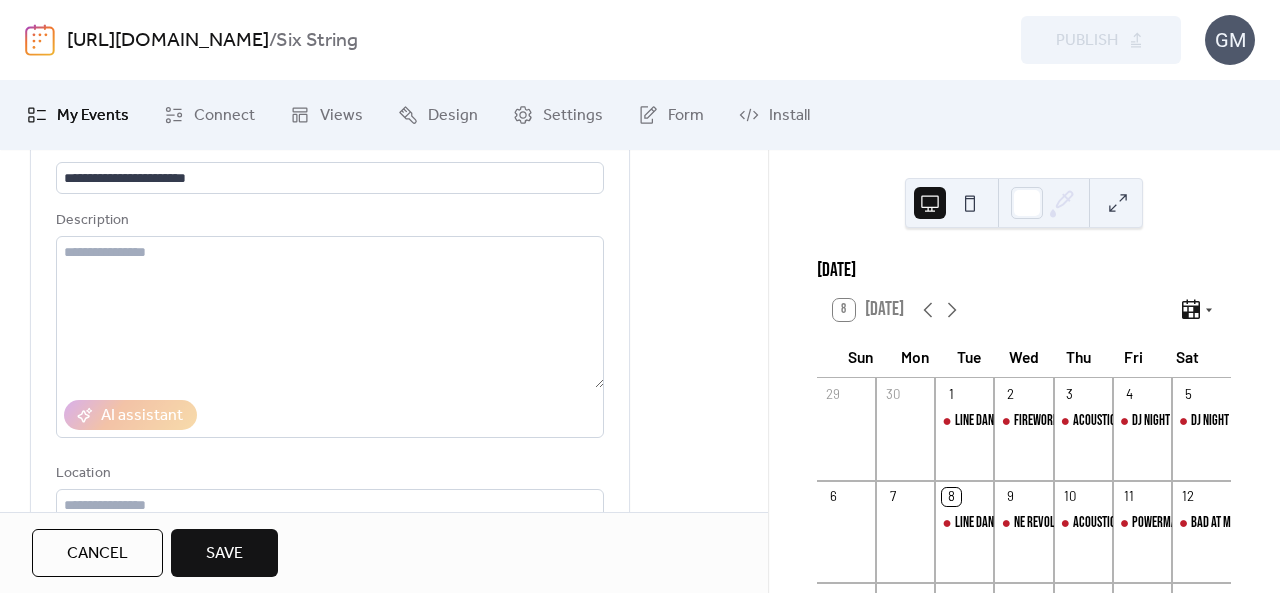 scroll, scrollTop: 0, scrollLeft: 0, axis: both 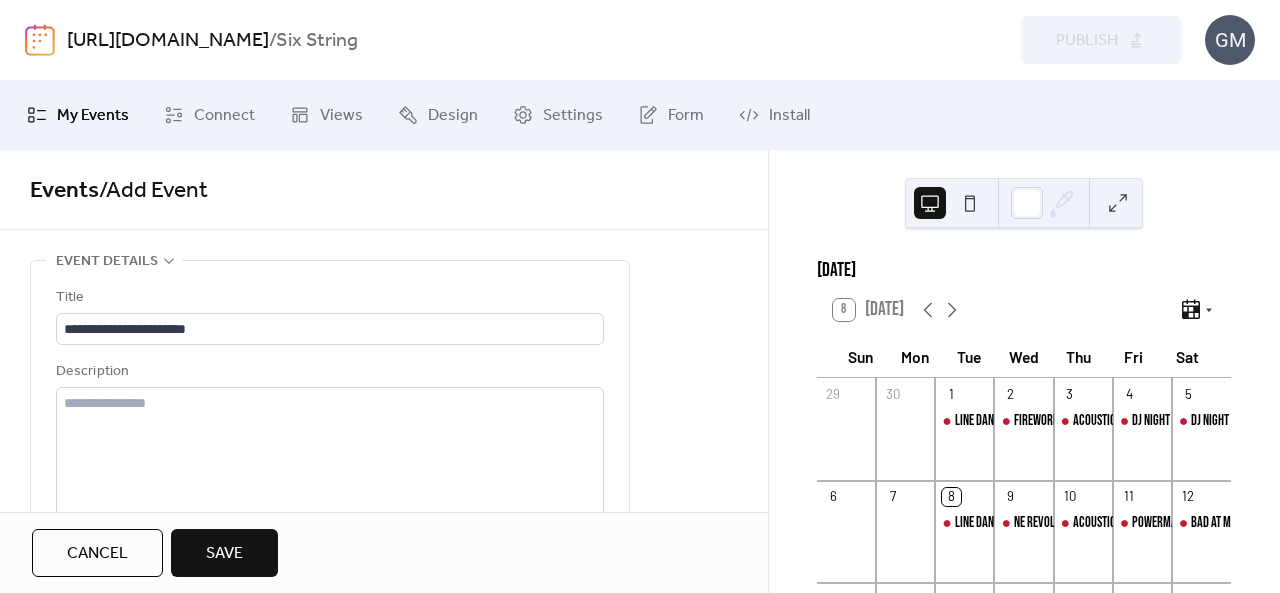 click on "Save" at bounding box center (224, 554) 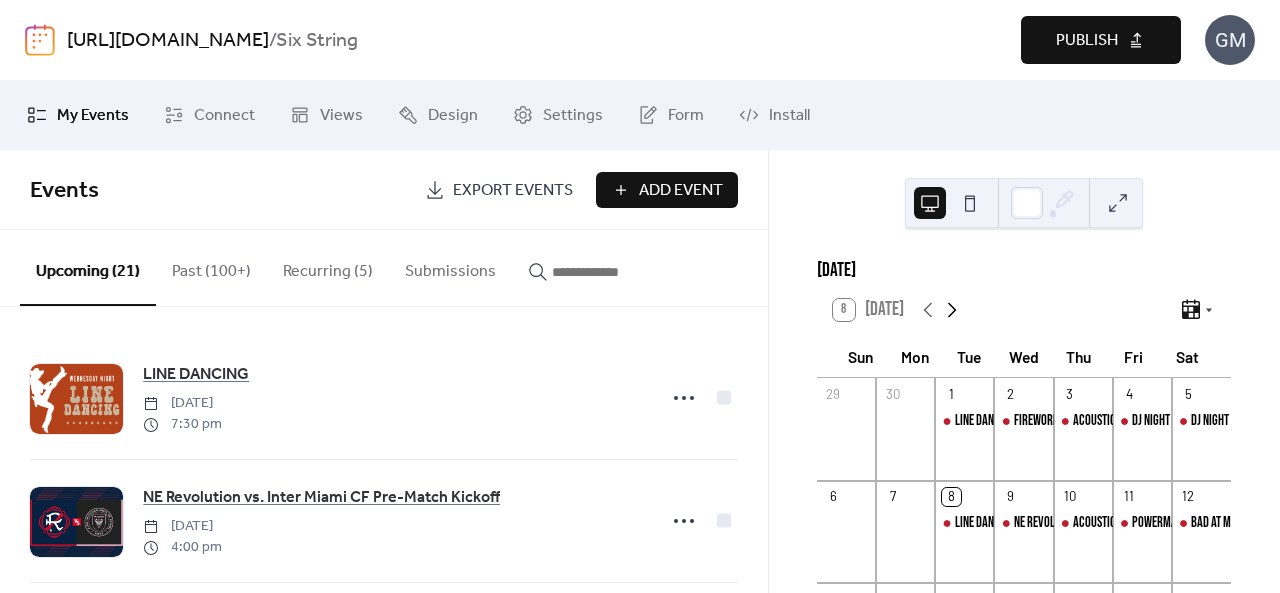 click 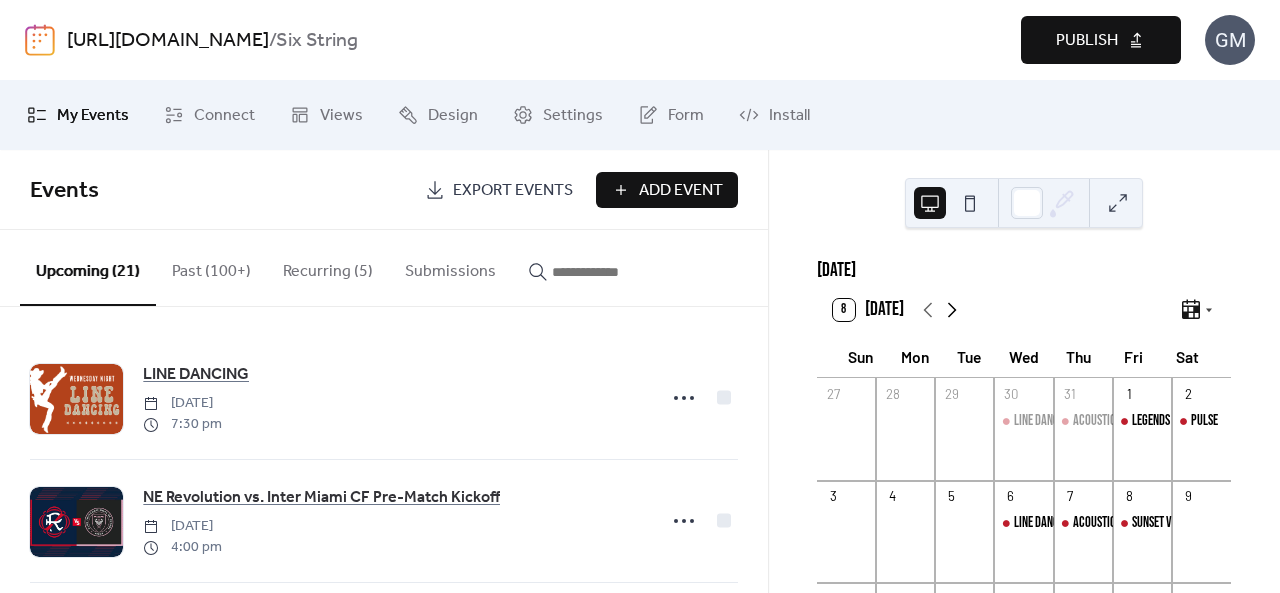 click 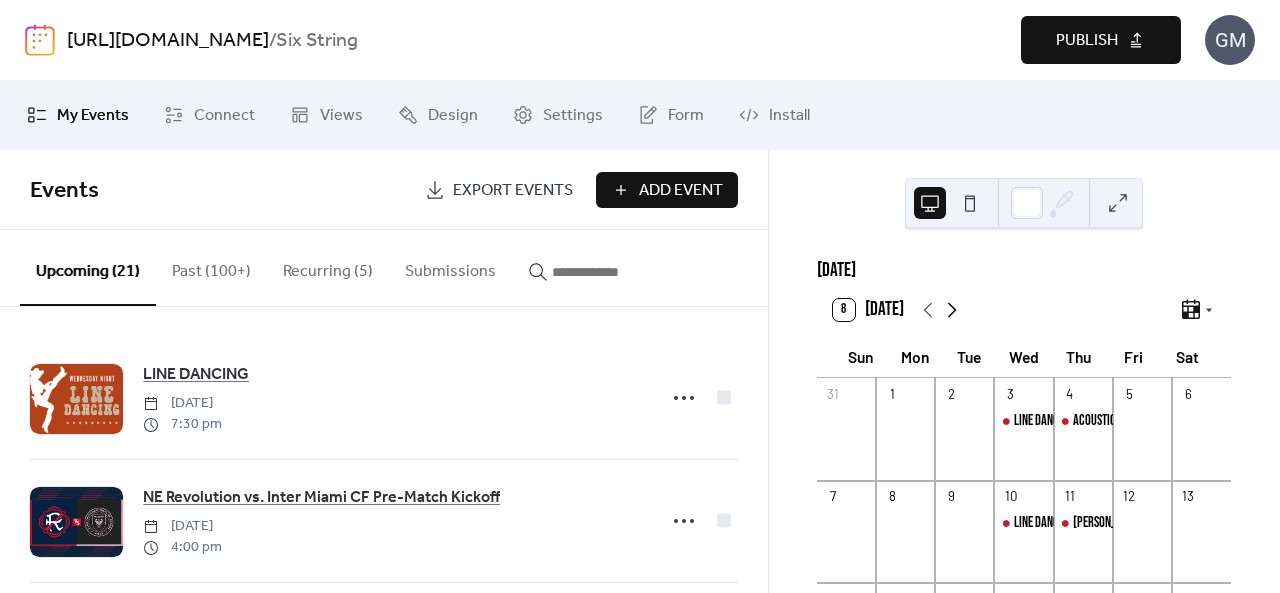 click 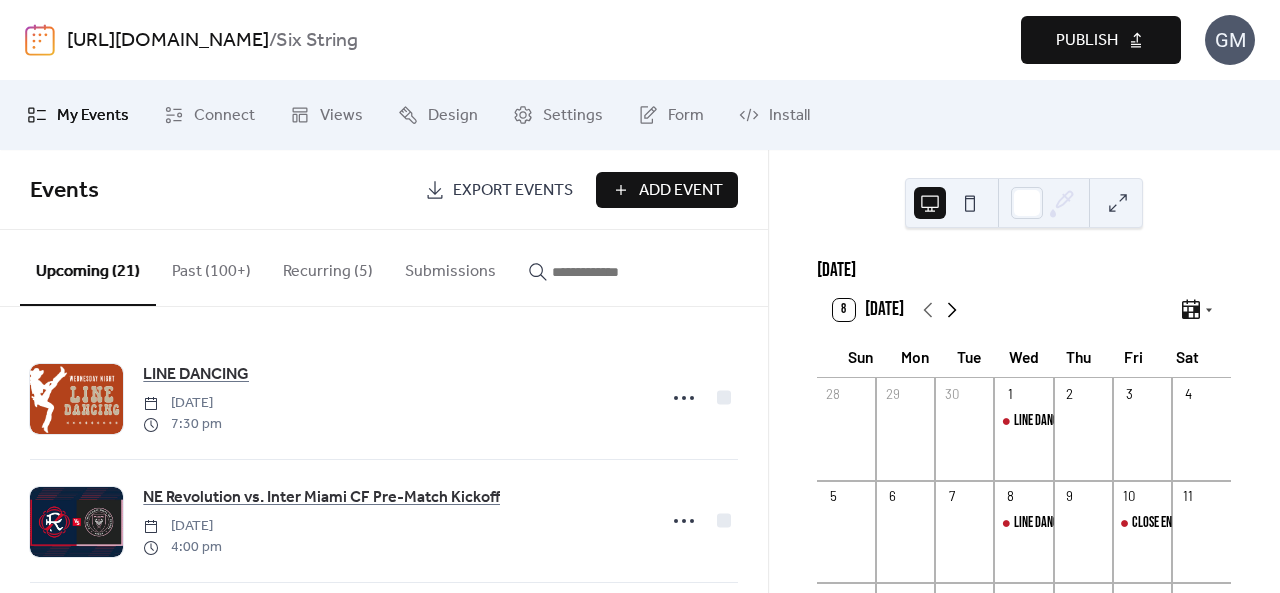 click 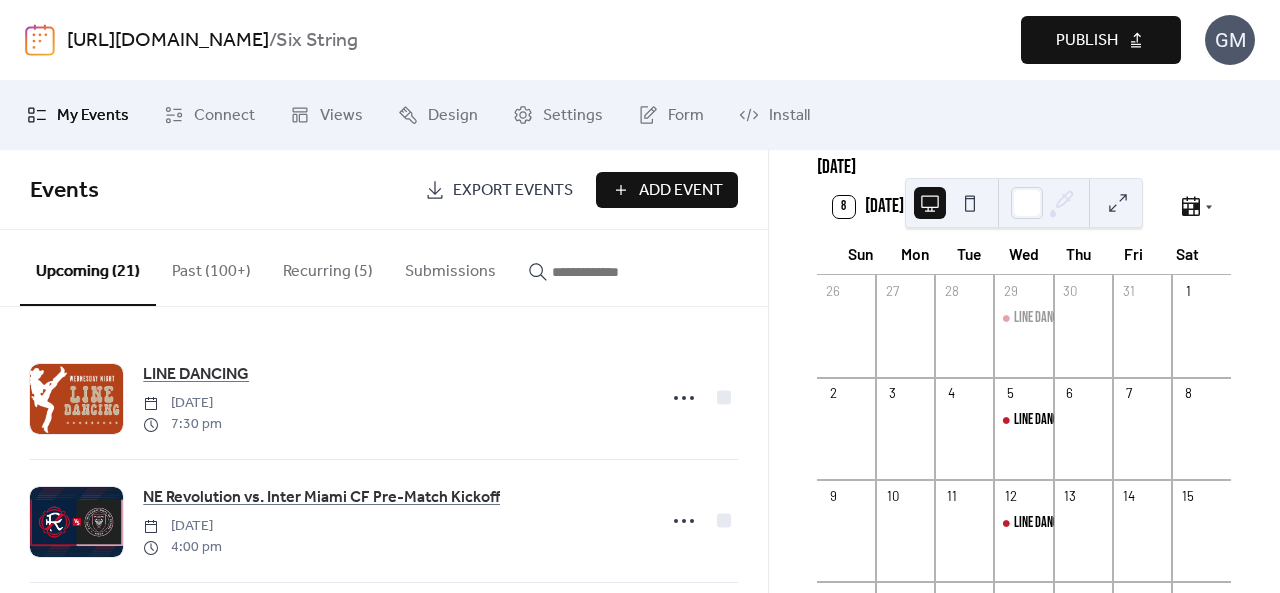 scroll, scrollTop: 200, scrollLeft: 0, axis: vertical 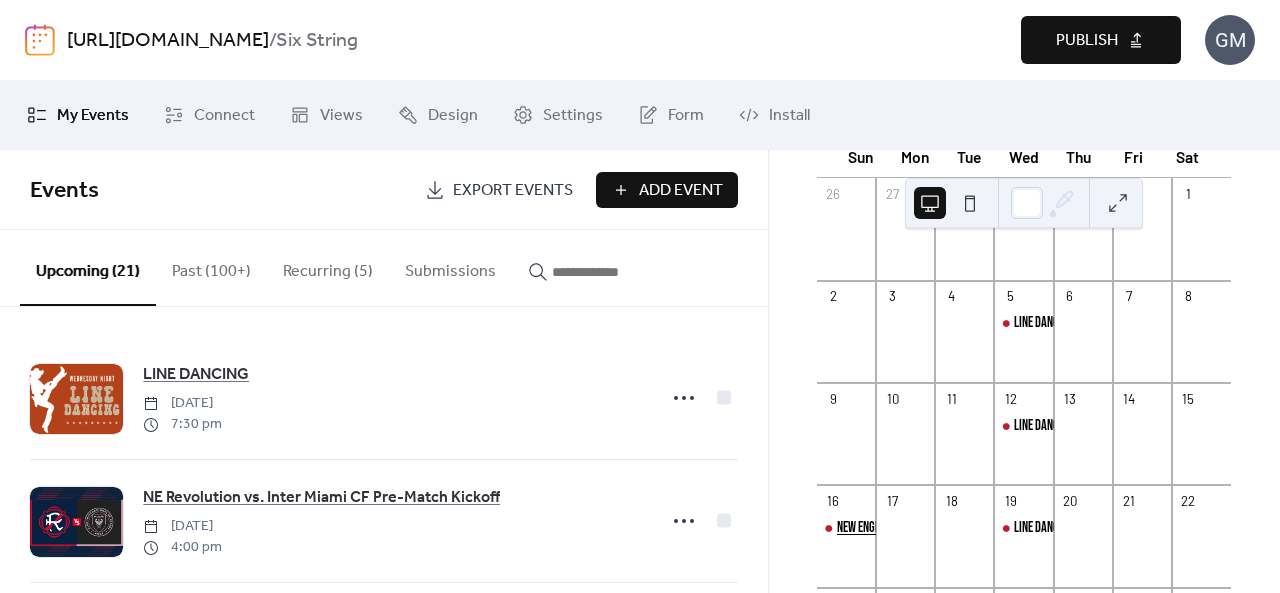 click on "NEW ENGLAND MUSIC AWARDS" at bounding box center [902, 528] 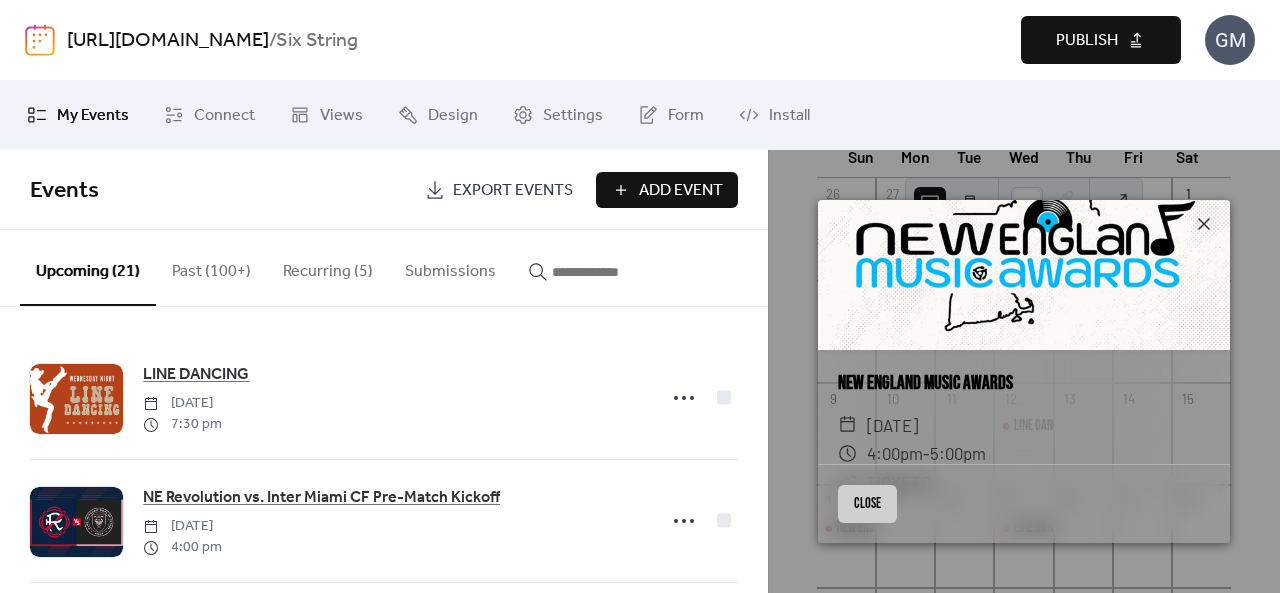 scroll, scrollTop: 104, scrollLeft: 0, axis: vertical 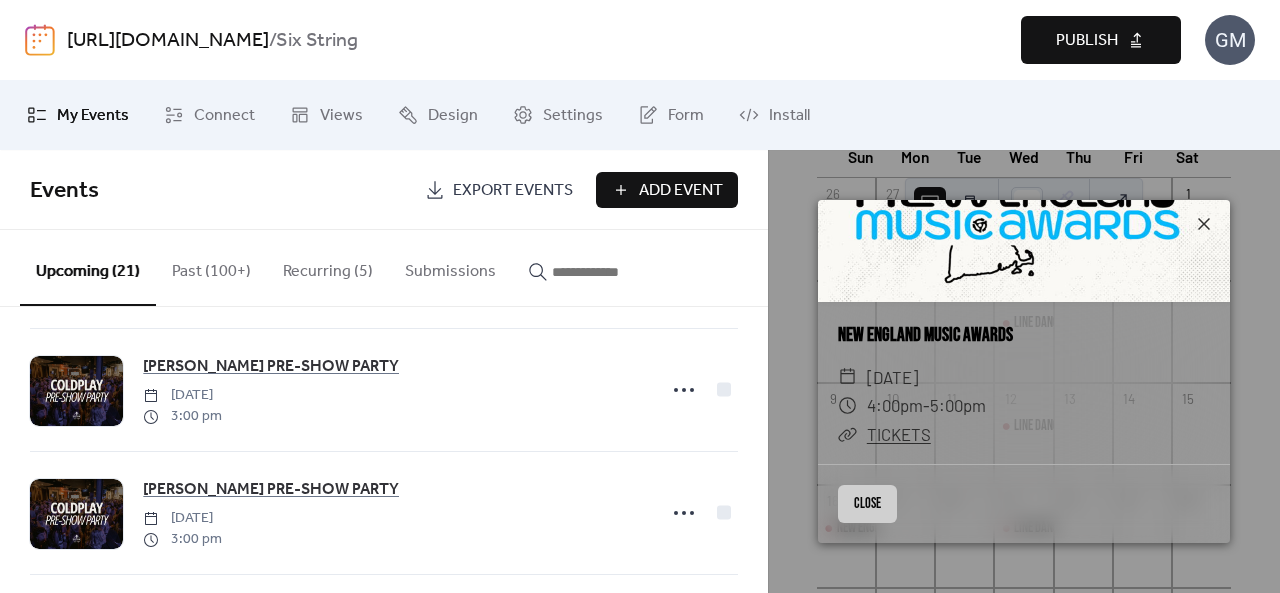 click at bounding box center [602, 272] 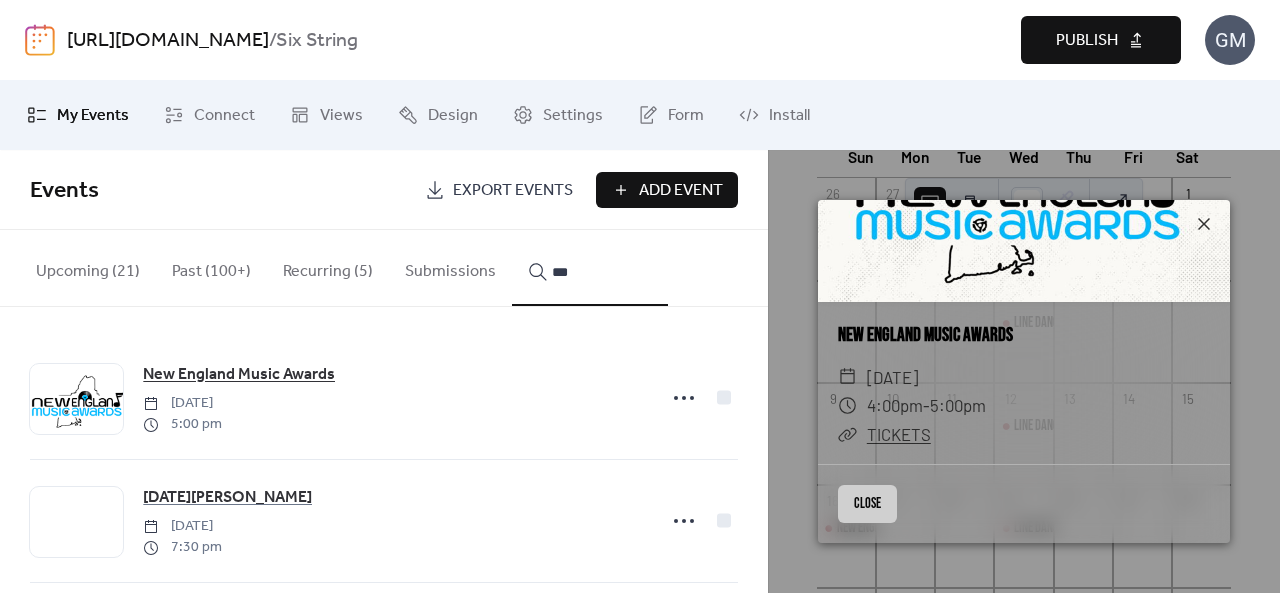 type on "***" 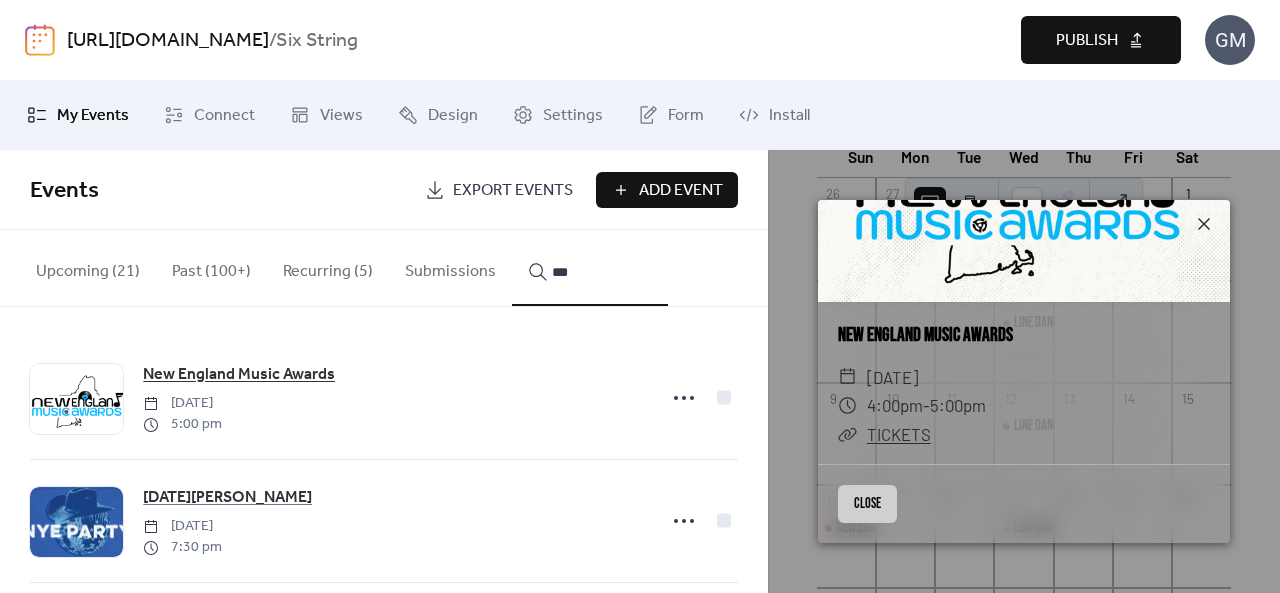 click on "New England Music Awards" at bounding box center (239, 375) 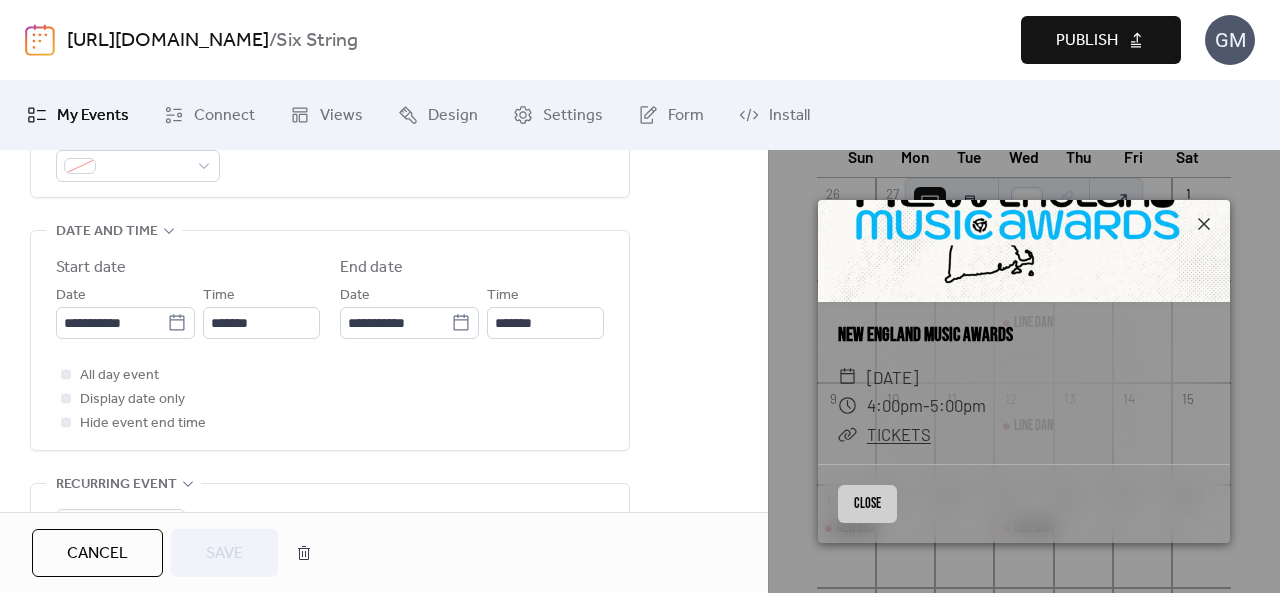 scroll, scrollTop: 700, scrollLeft: 0, axis: vertical 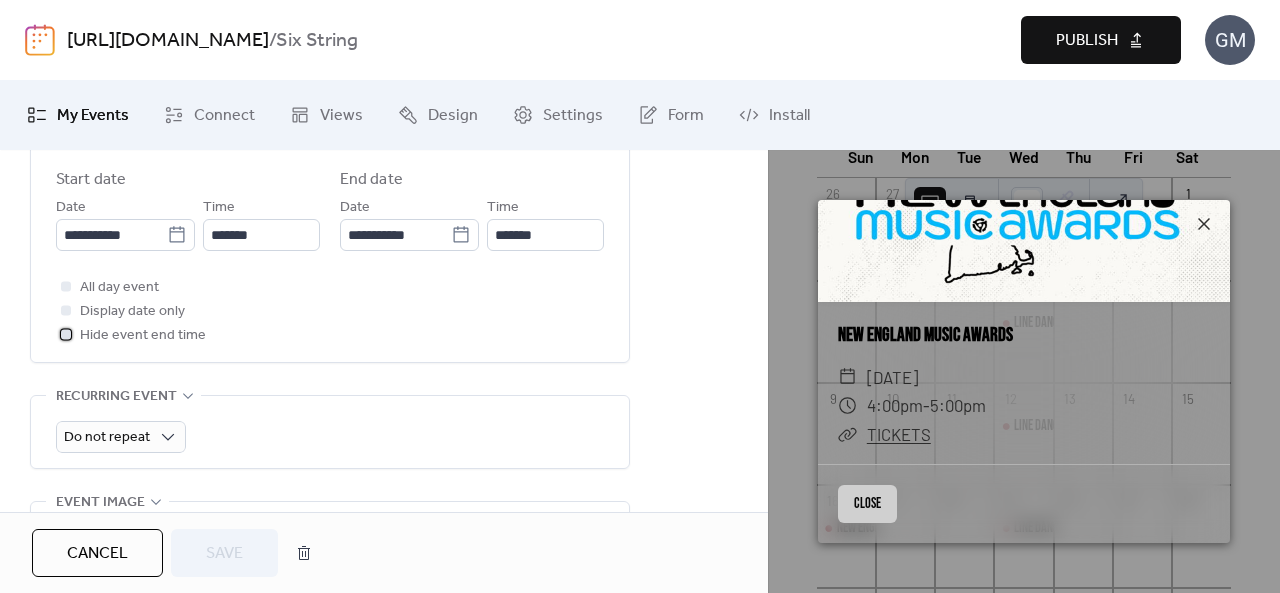 click at bounding box center (66, 334) 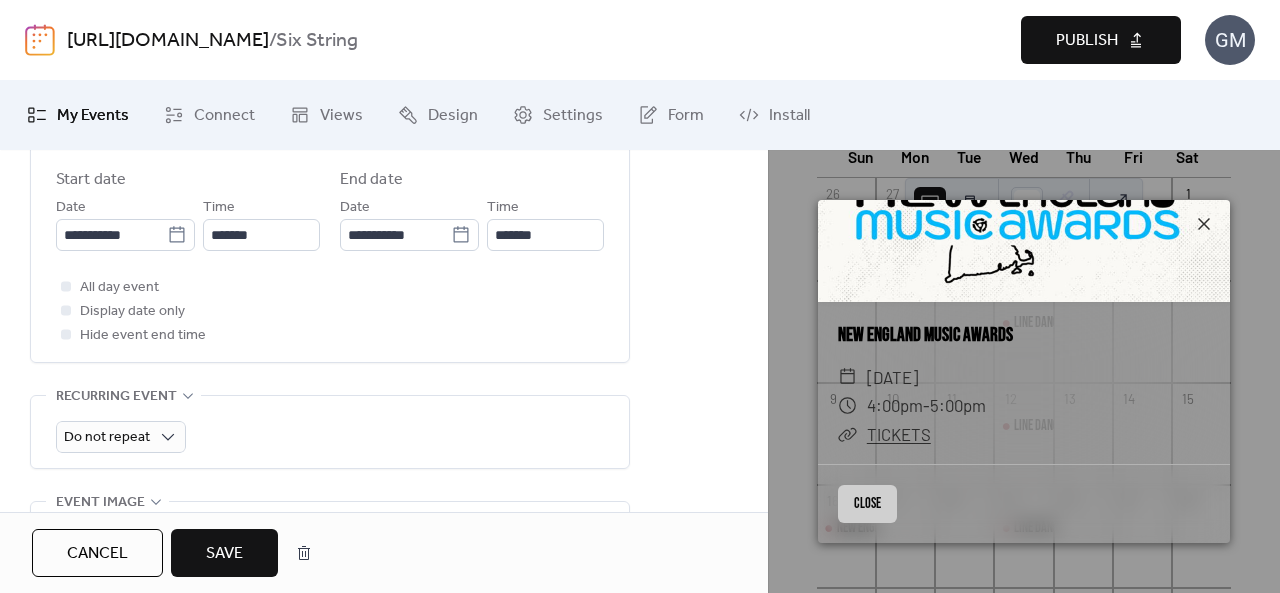 click on "Save" at bounding box center (224, 553) 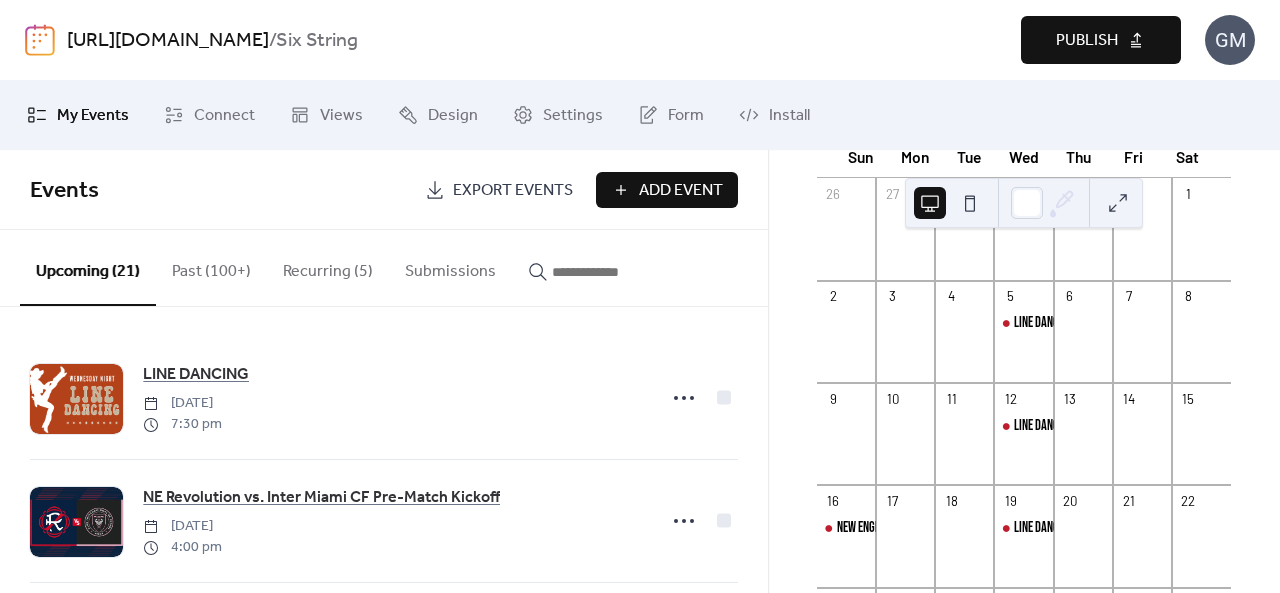 click on "Publish" at bounding box center [1087, 41] 